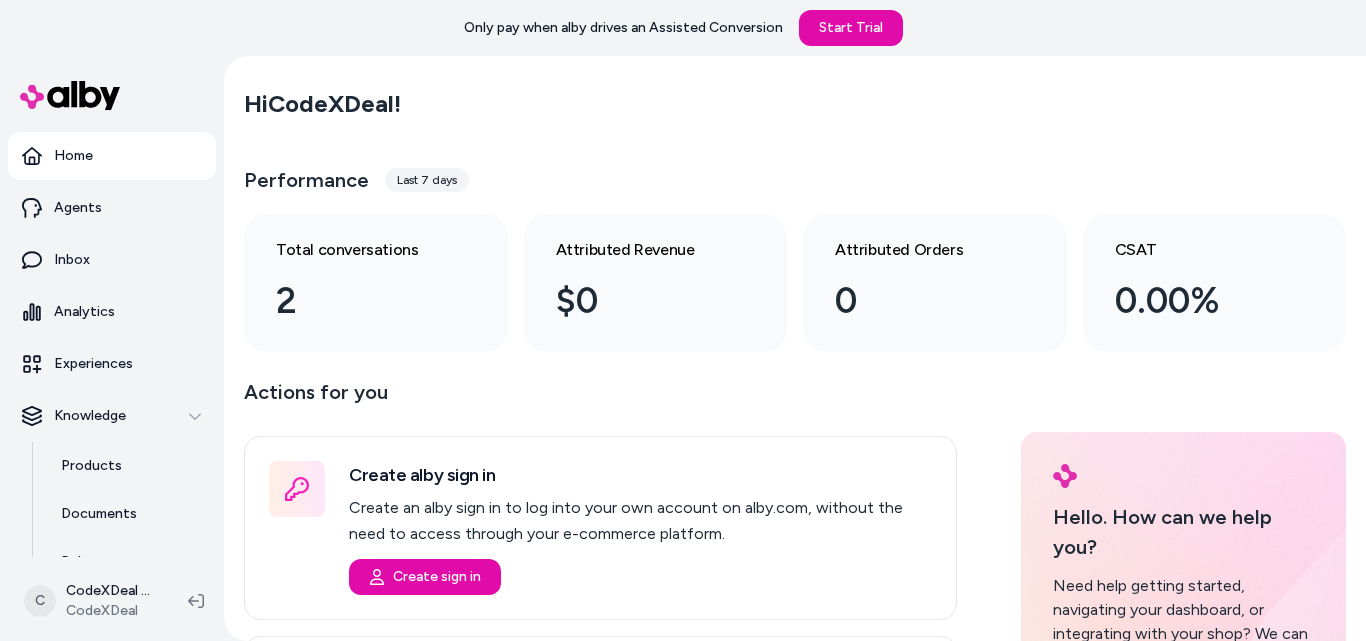 scroll, scrollTop: 0, scrollLeft: 0, axis: both 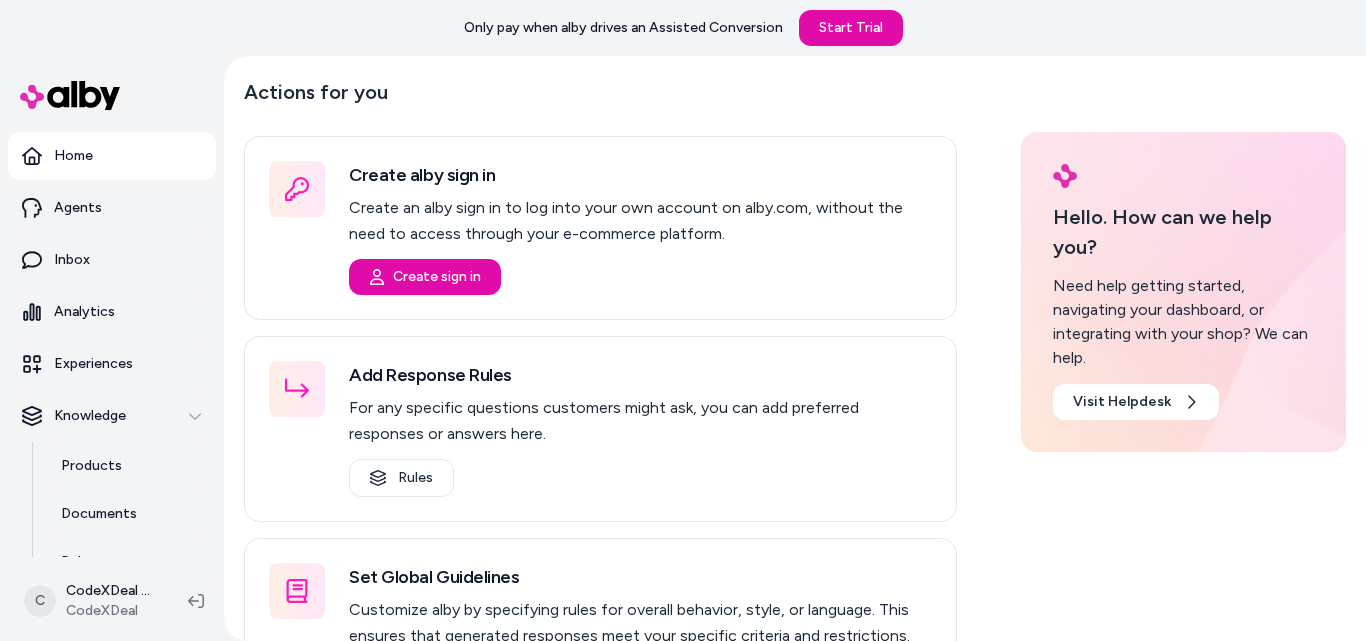 click on "Only pay when alby drives an Assisted Conversion Start Trial" at bounding box center (683, 28) 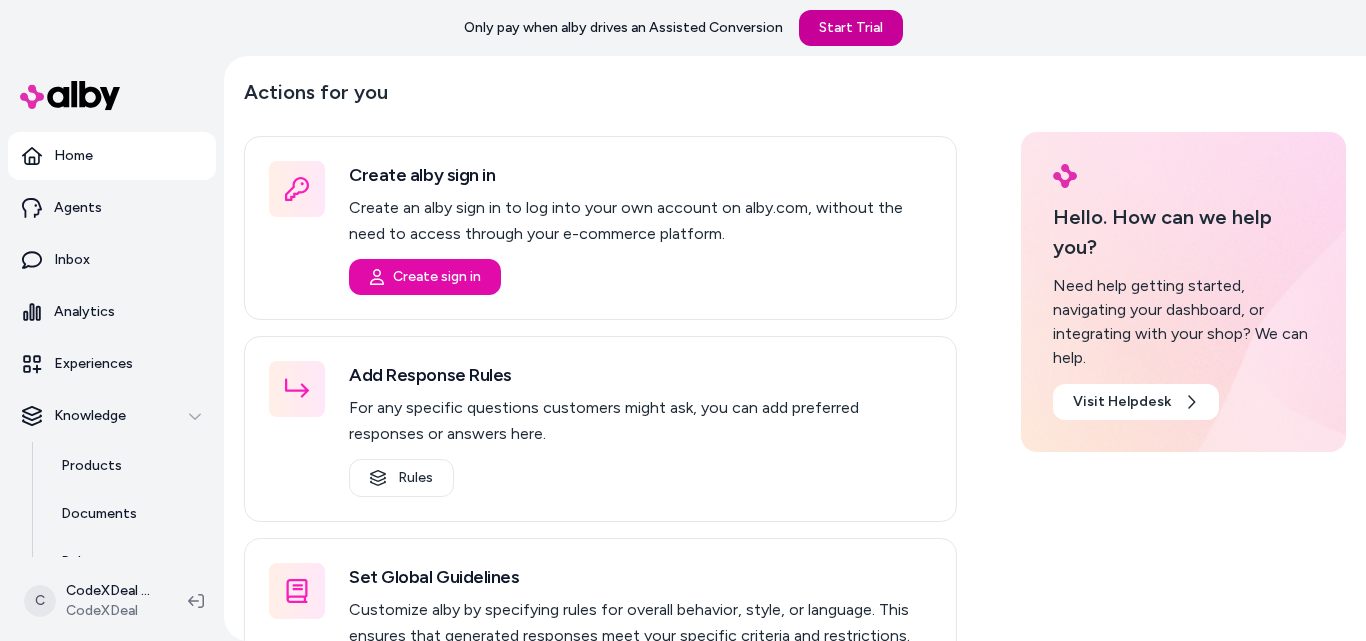 click on "Start Trial" at bounding box center [851, 28] 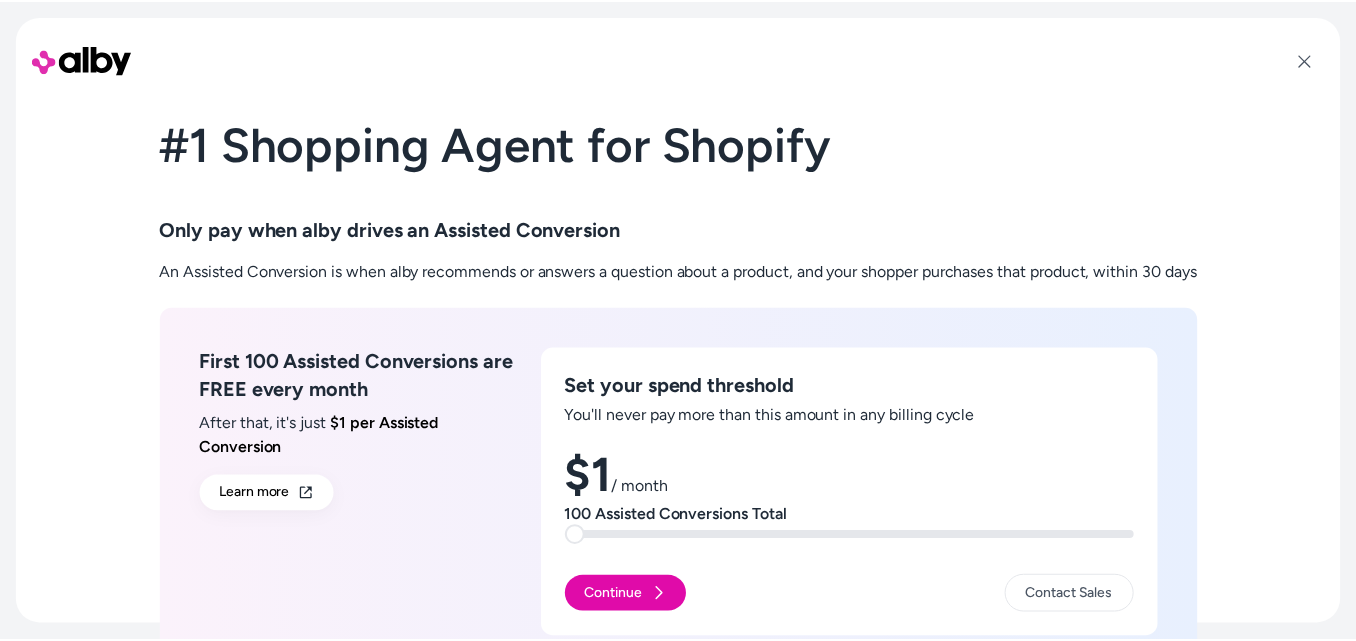 scroll, scrollTop: 100, scrollLeft: 0, axis: vertical 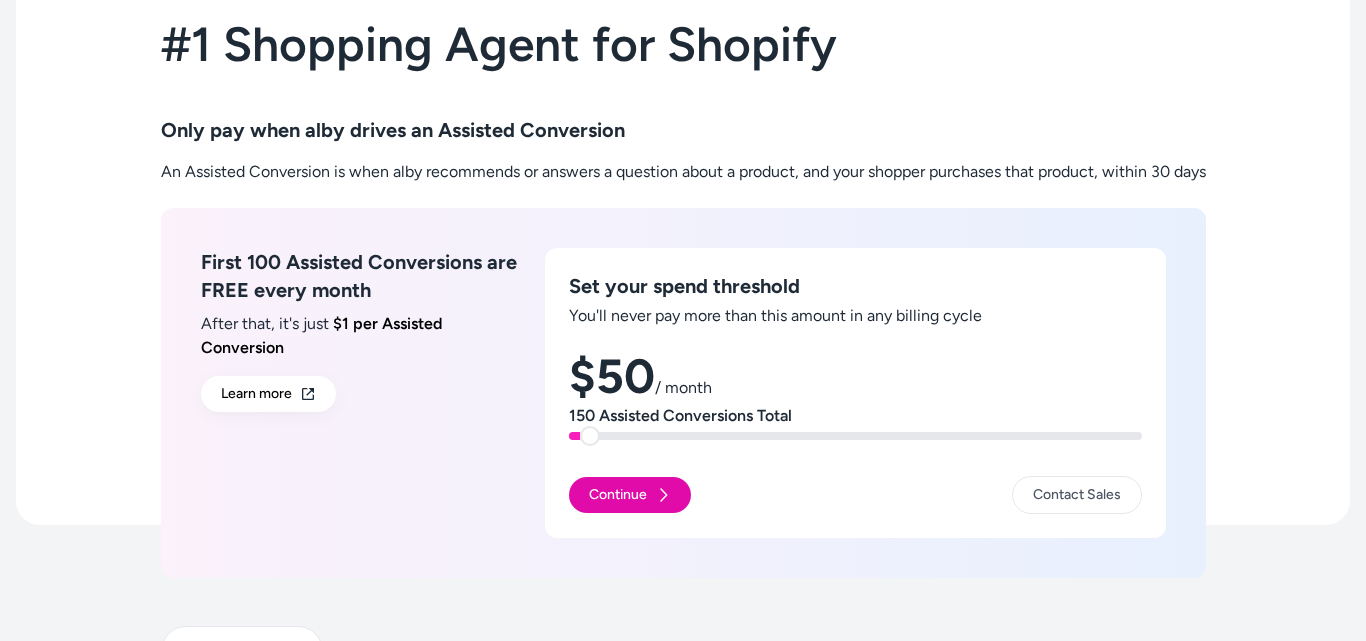 click at bounding box center [590, 436] 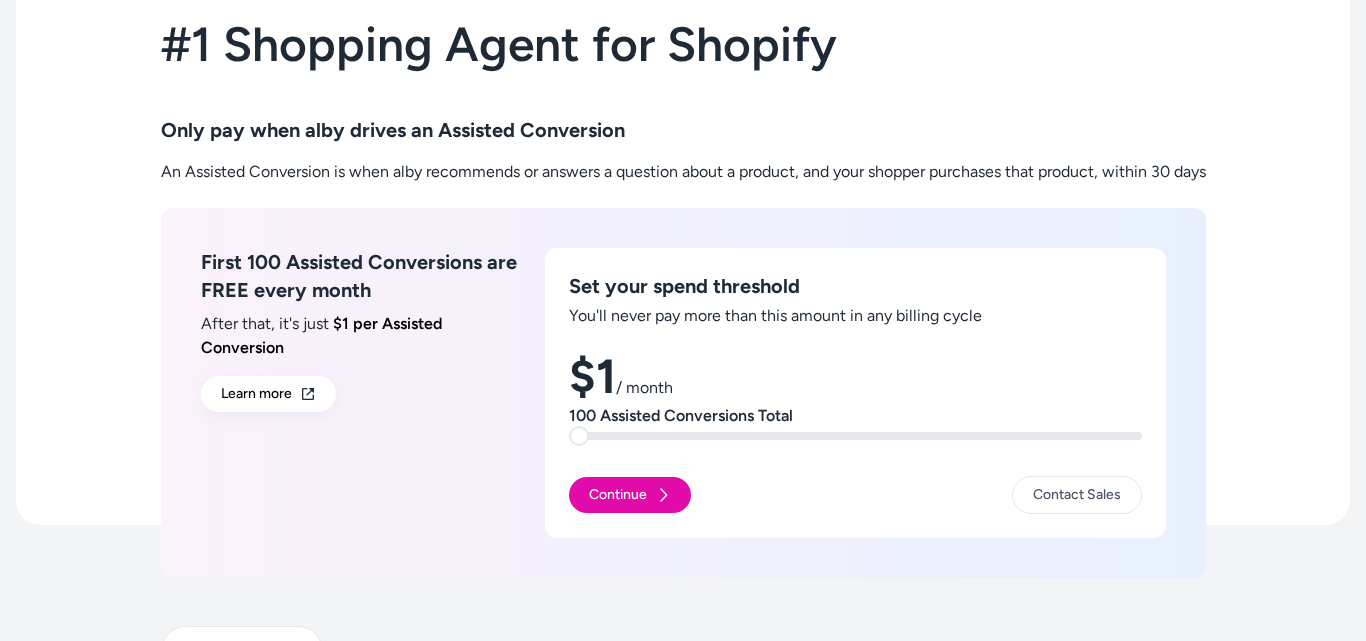 click at bounding box center [579, 436] 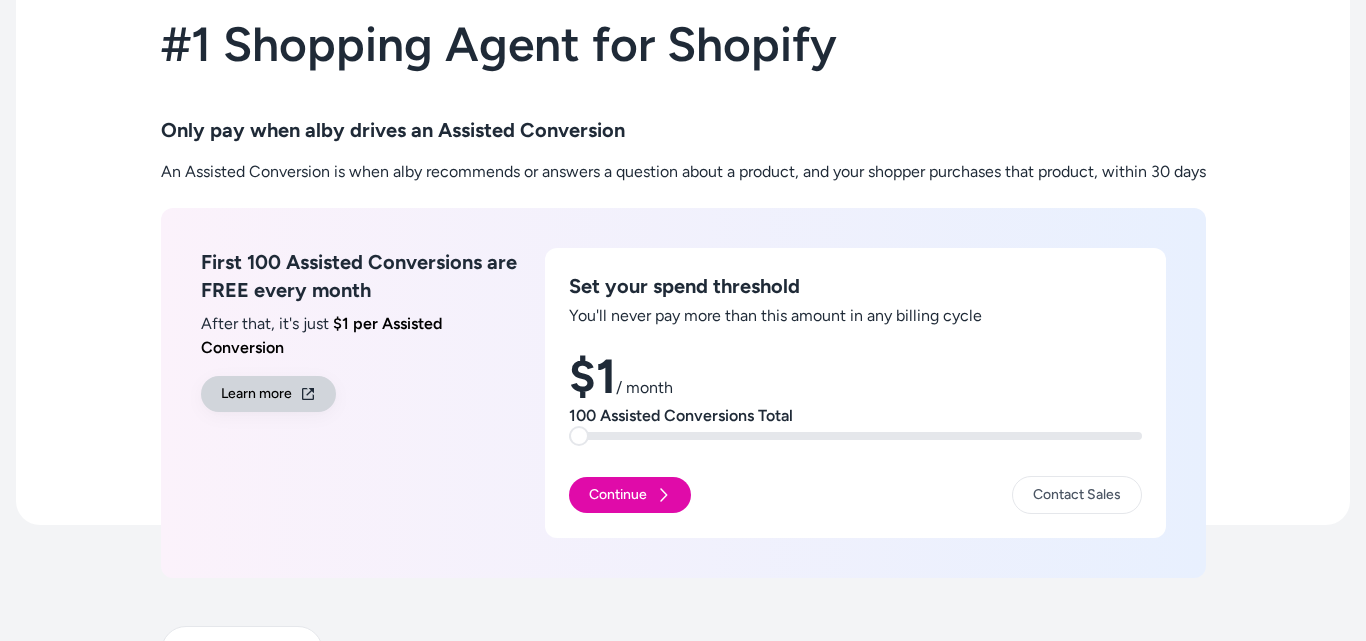 click on "Learn more" at bounding box center (268, 394) 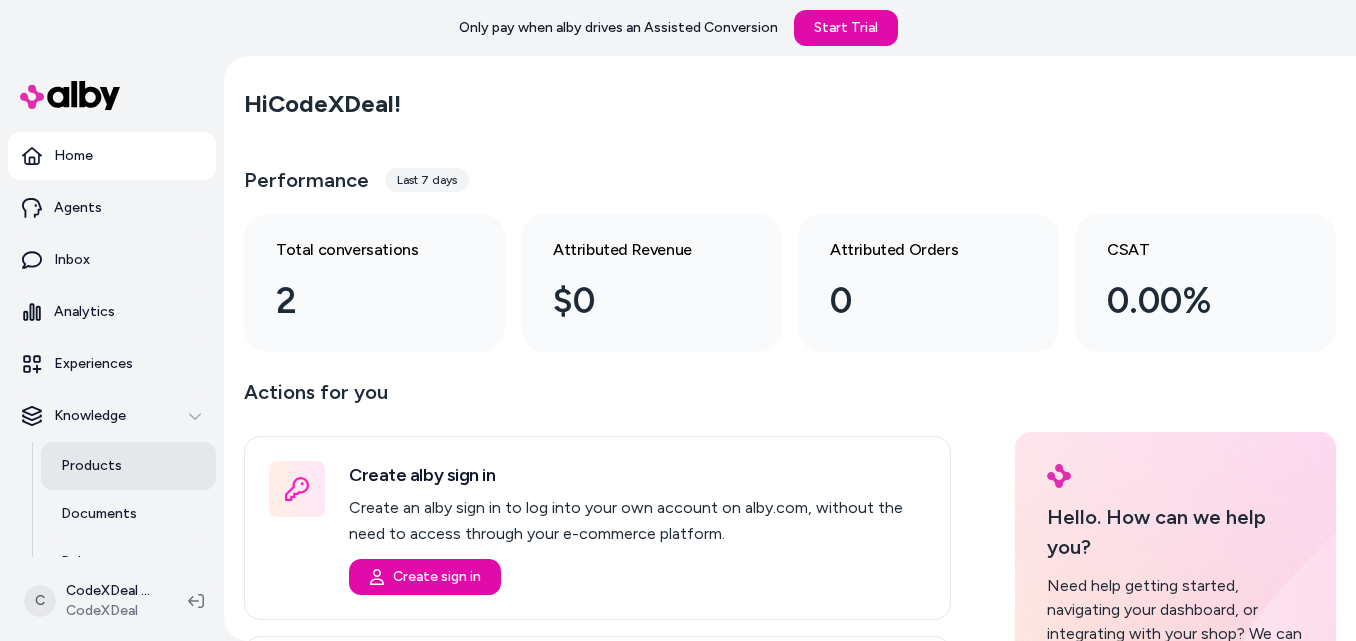 scroll, scrollTop: 225, scrollLeft: 0, axis: vertical 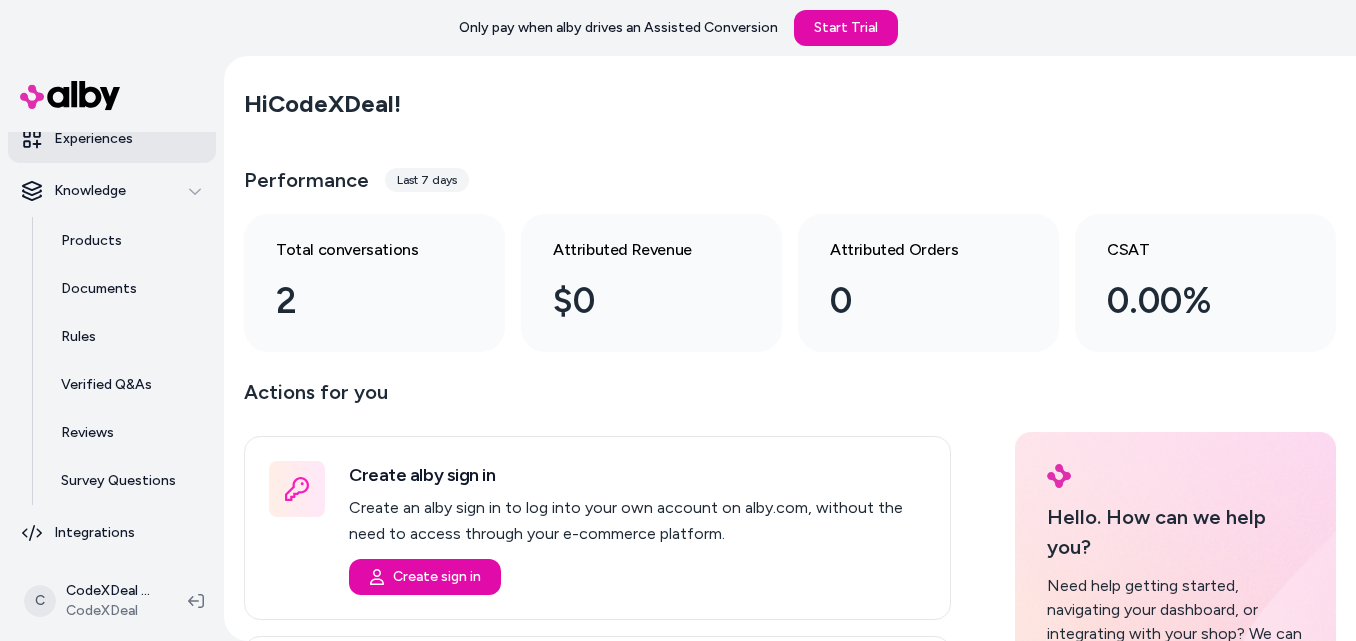 click on "Experiences" at bounding box center (93, 139) 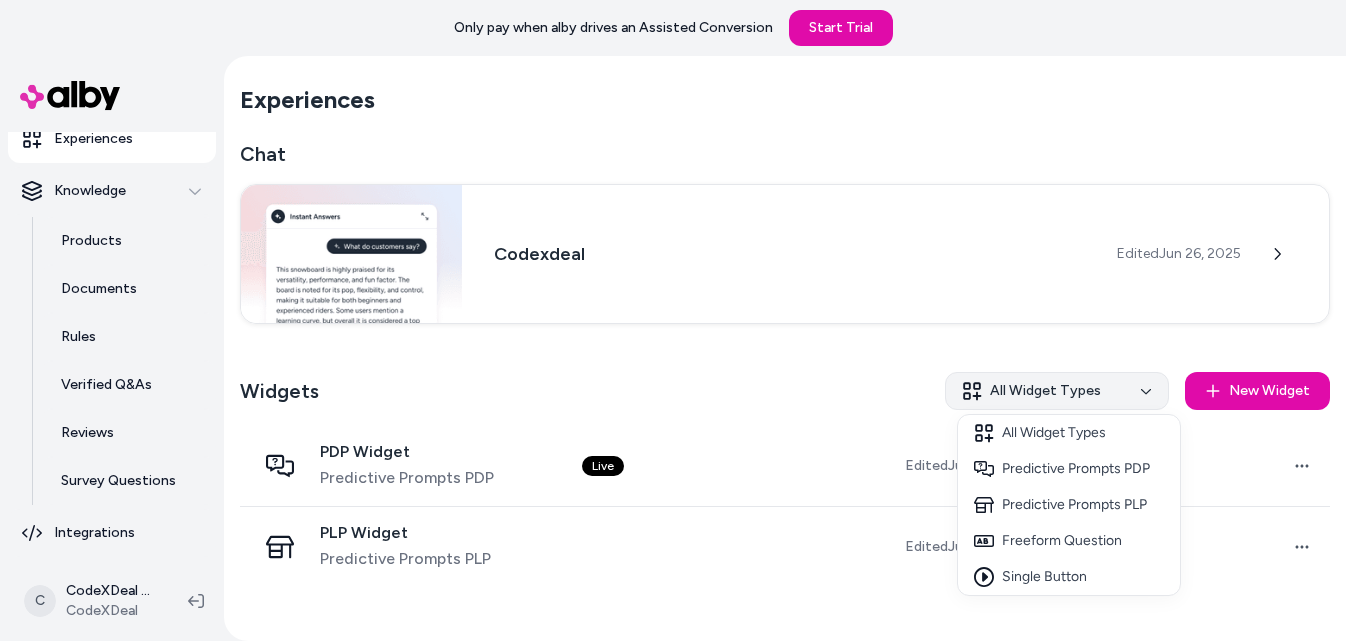 click on "Only pay when alby drives an Assisted Conversion Start Trial Home Agents Inbox Analytics Experiences Knowledge Products Documents Rules Verified Q&As Reviews Survey Questions Integrations C CodeXDeal Shopify CodeXDeal Experiences Chat Codexdeal Edited  [DATE] Widgets All Widget Types   New Widget PDP Widget Predictive Prompts PDP Live Edited  [DATE] Open menu PLP Widget Predictive Prompts PLP Edited  [DATE] Open menu All Widget Types Predictive Prompts PDP Predictive Prompts PLP Freeform Question Single Button" at bounding box center [678, 348] 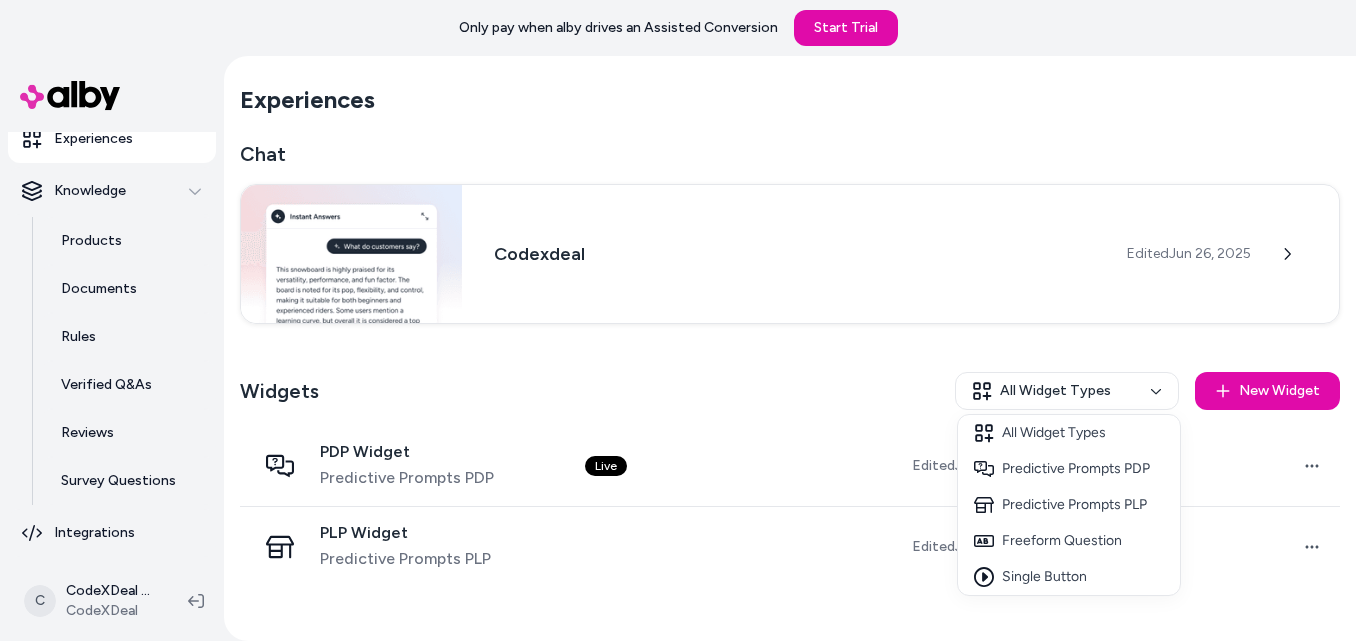 click on "Only pay when alby drives an Assisted Conversion Start Trial Home Agents Inbox Analytics Experiences Knowledge Products Documents Rules Verified Q&As Reviews Survey Questions Integrations C CodeXDeal Shopify CodeXDeal Experiences Chat Codexdeal Edited  [DATE] Widgets All Widget Types   New Widget PDP Widget Predictive Prompts PDP Live Edited  [DATE] Open menu PLP Widget Predictive Prompts PLP Edited  [DATE] Open menu All Widget Types Predictive Prompts PDP Predictive Prompts PLP Freeform Question Single Button" at bounding box center (683, 348) 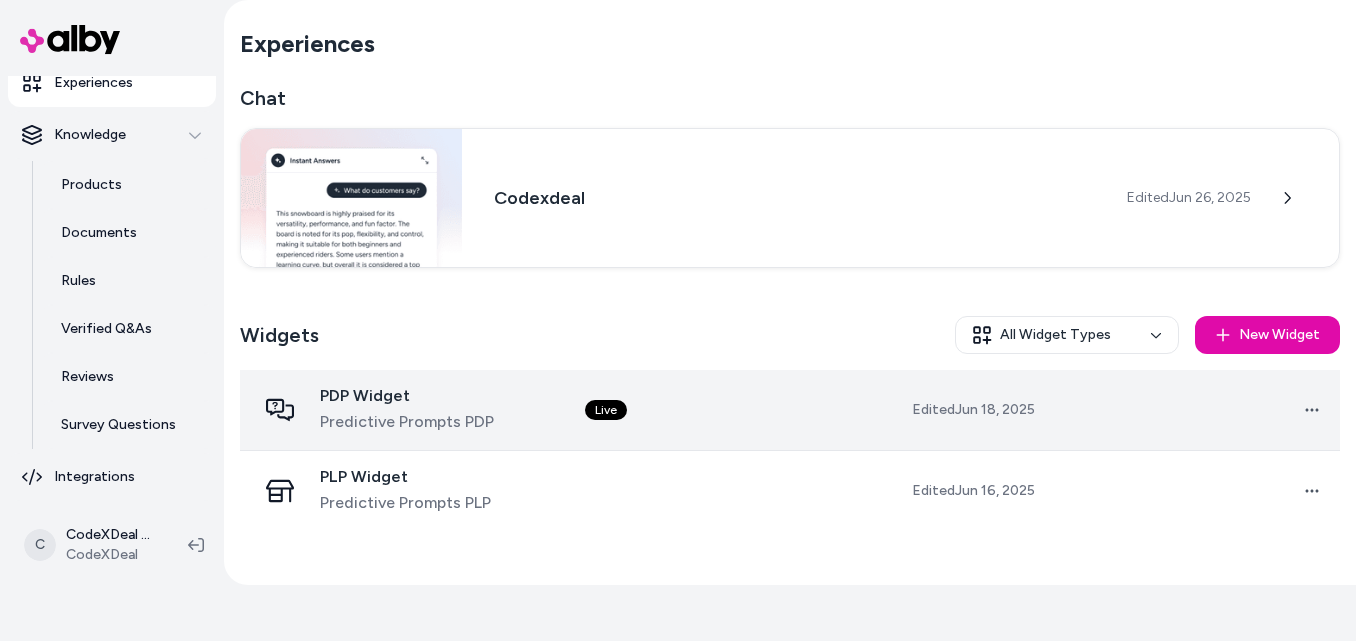 scroll, scrollTop: 0, scrollLeft: 0, axis: both 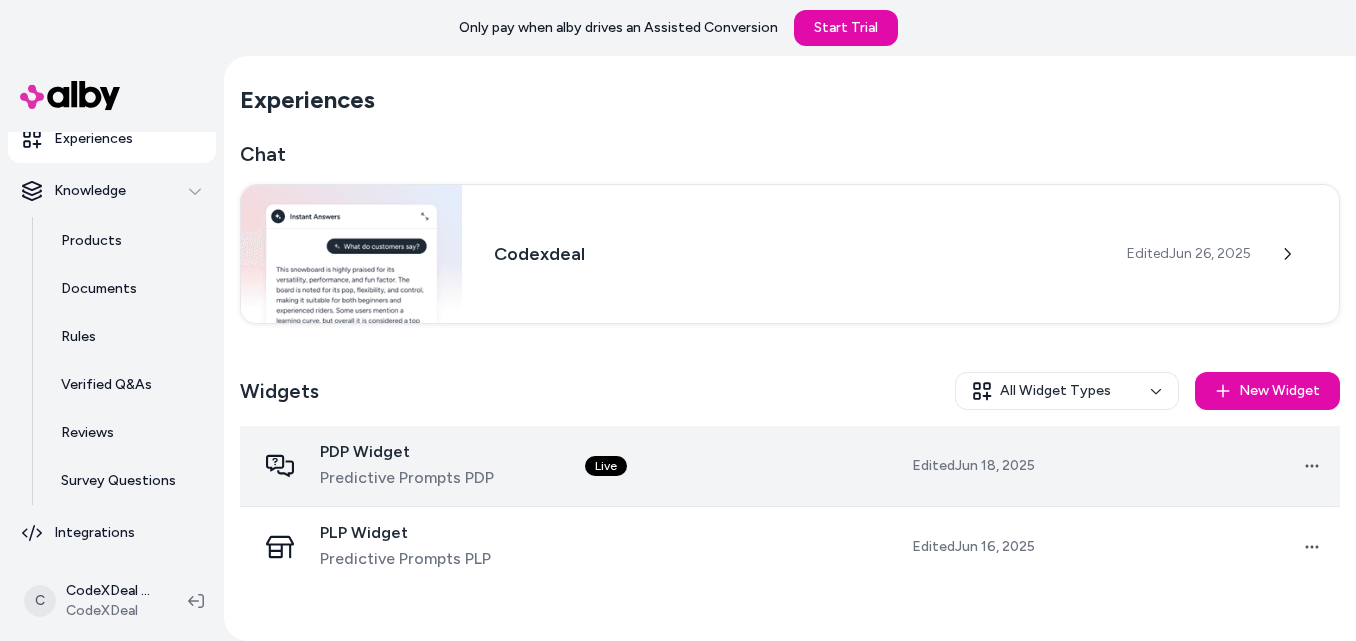 click on "Edited  [DATE]" at bounding box center (954, 466) 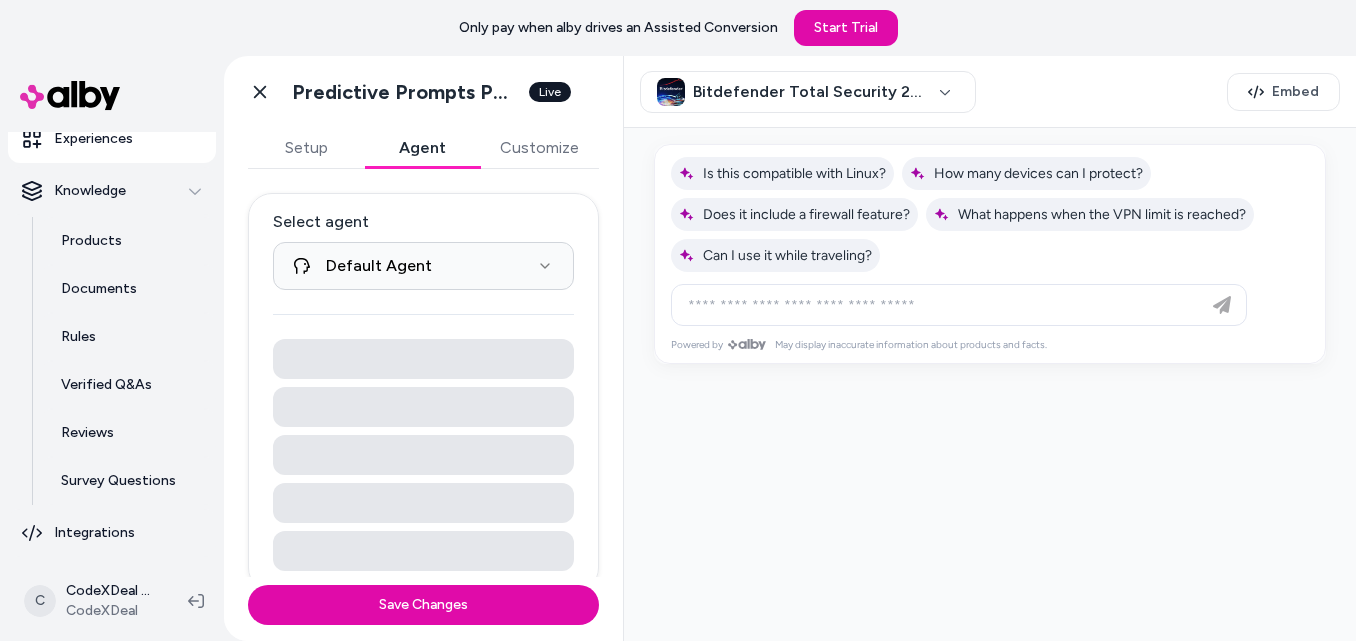 click on "Agent" at bounding box center (422, 148) 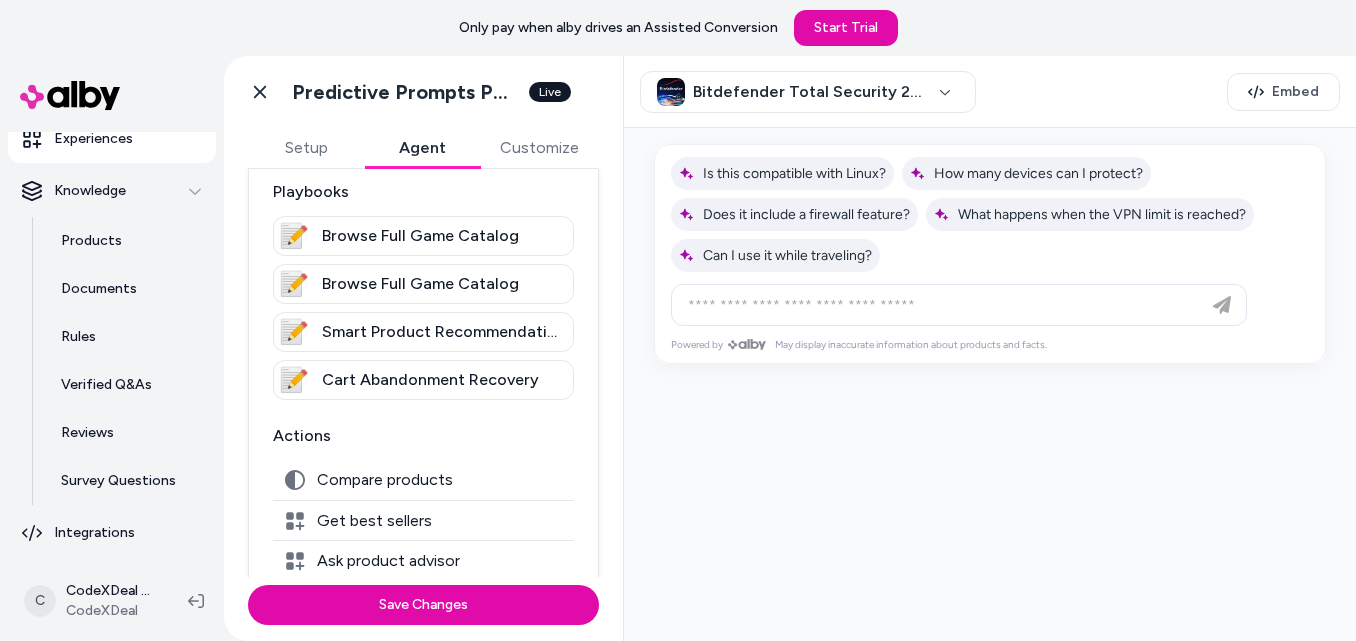 scroll, scrollTop: 459, scrollLeft: 0, axis: vertical 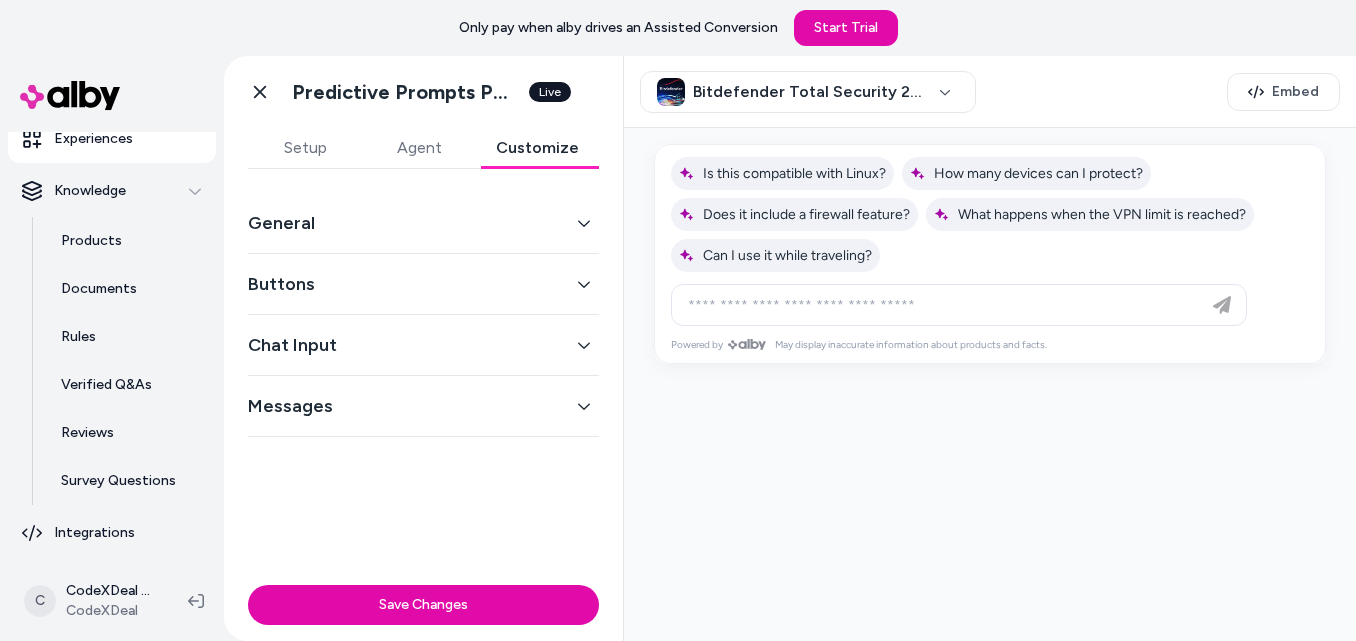 click on "Customize" at bounding box center [537, 148] 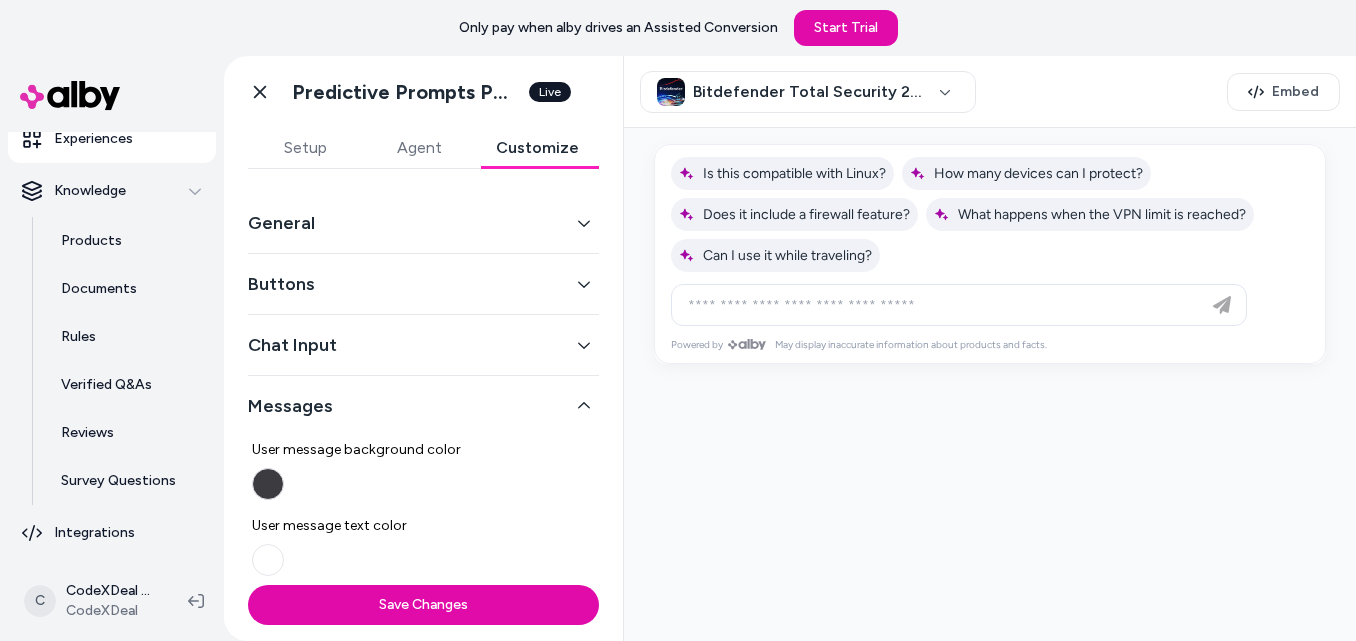 click 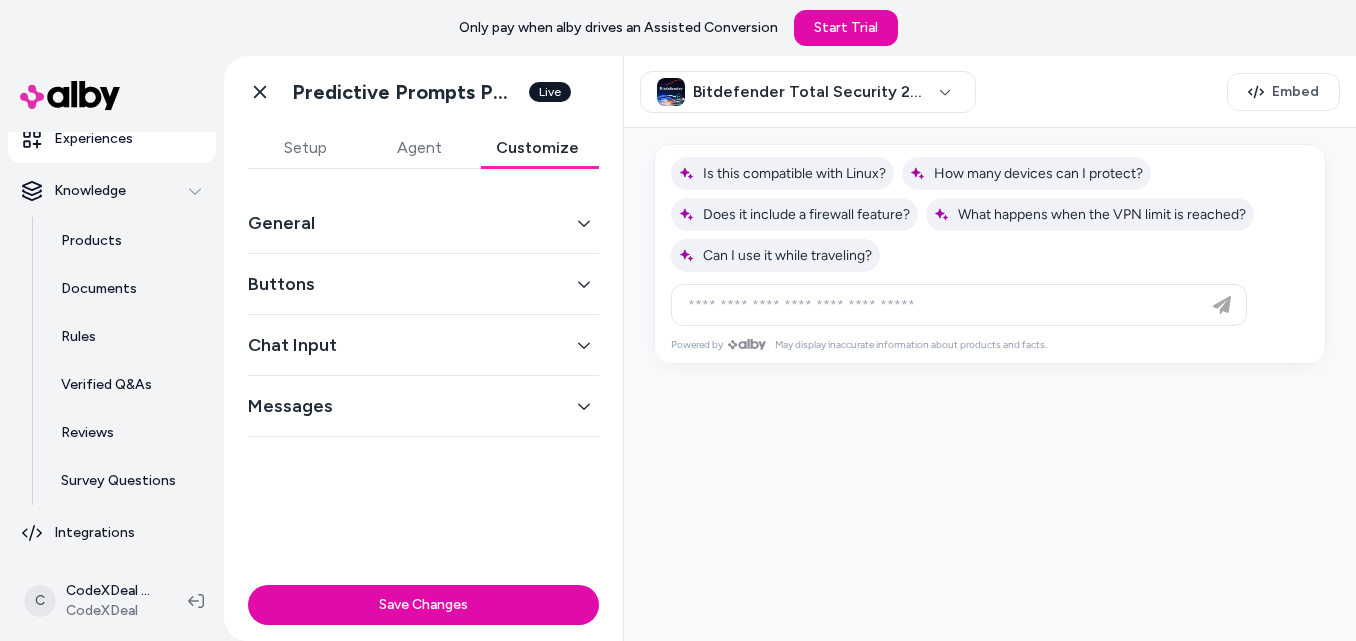click on "Setup" at bounding box center (305, 148) 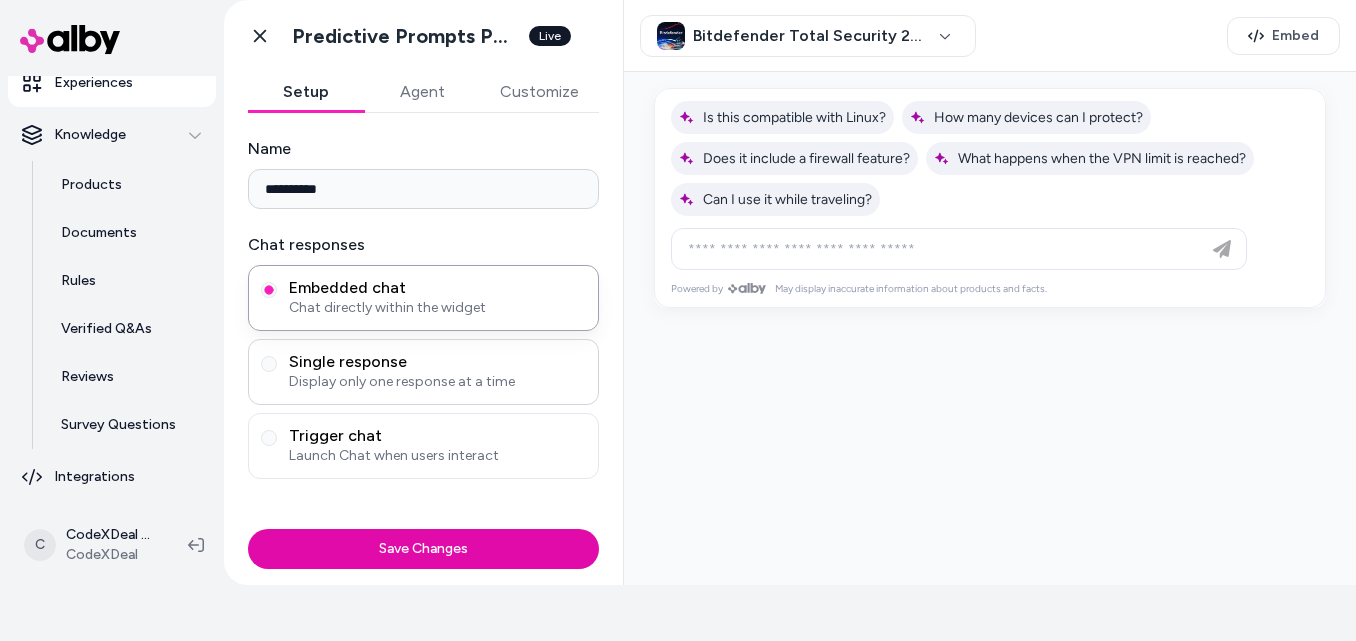 scroll, scrollTop: 0, scrollLeft: 0, axis: both 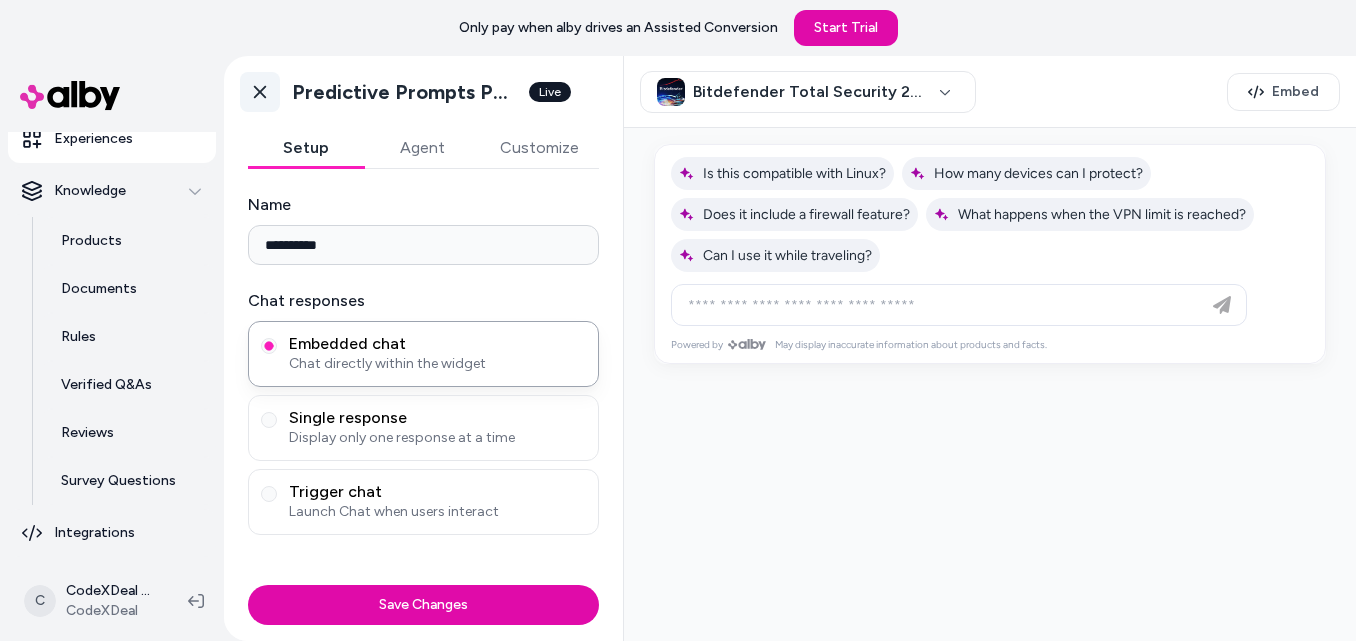 click 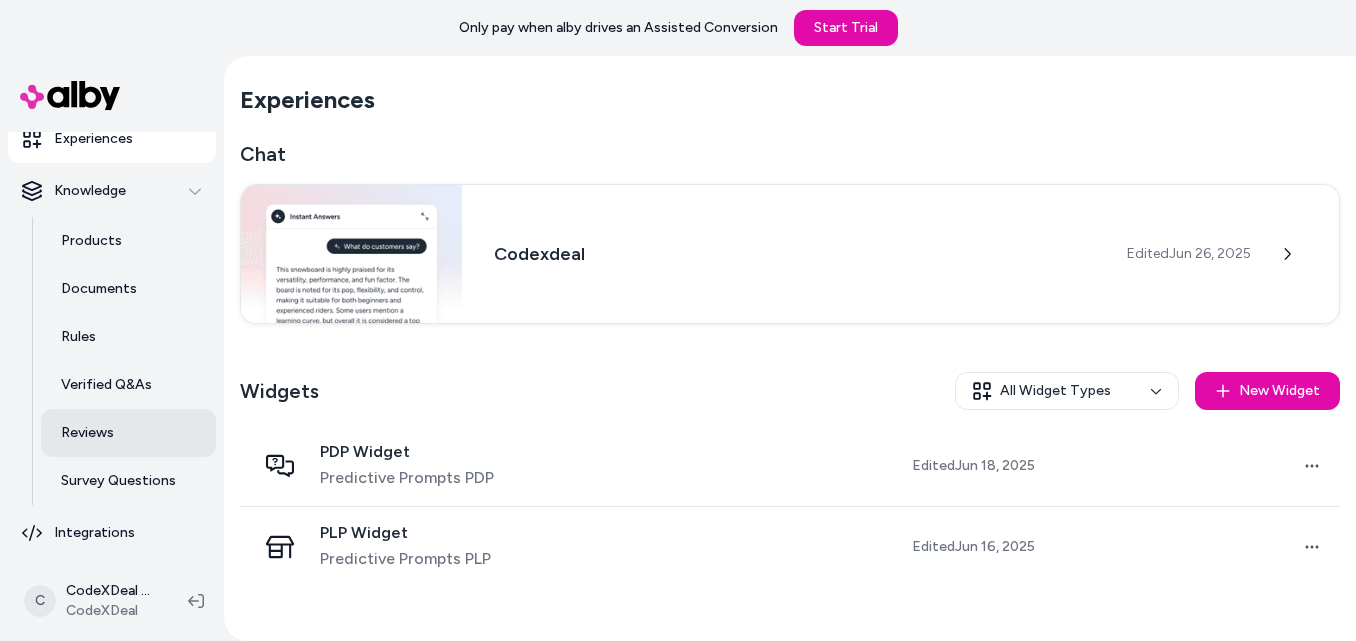 scroll, scrollTop: 56, scrollLeft: 0, axis: vertical 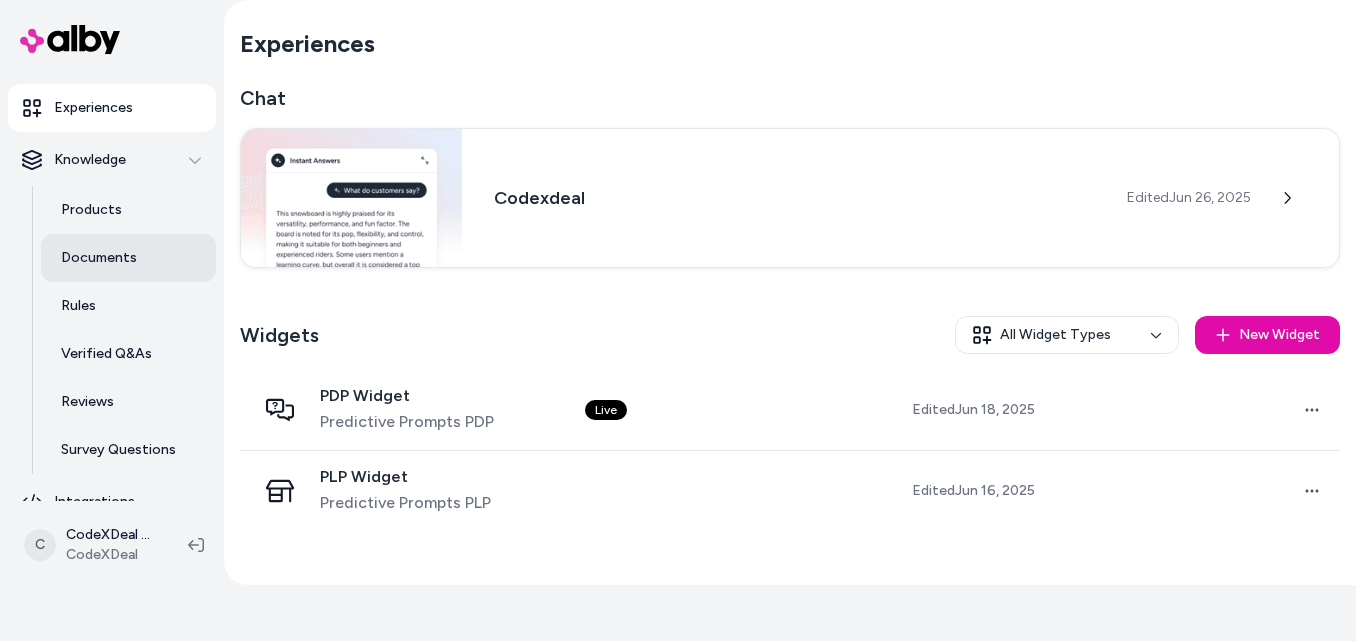 click on "Documents" at bounding box center (99, 258) 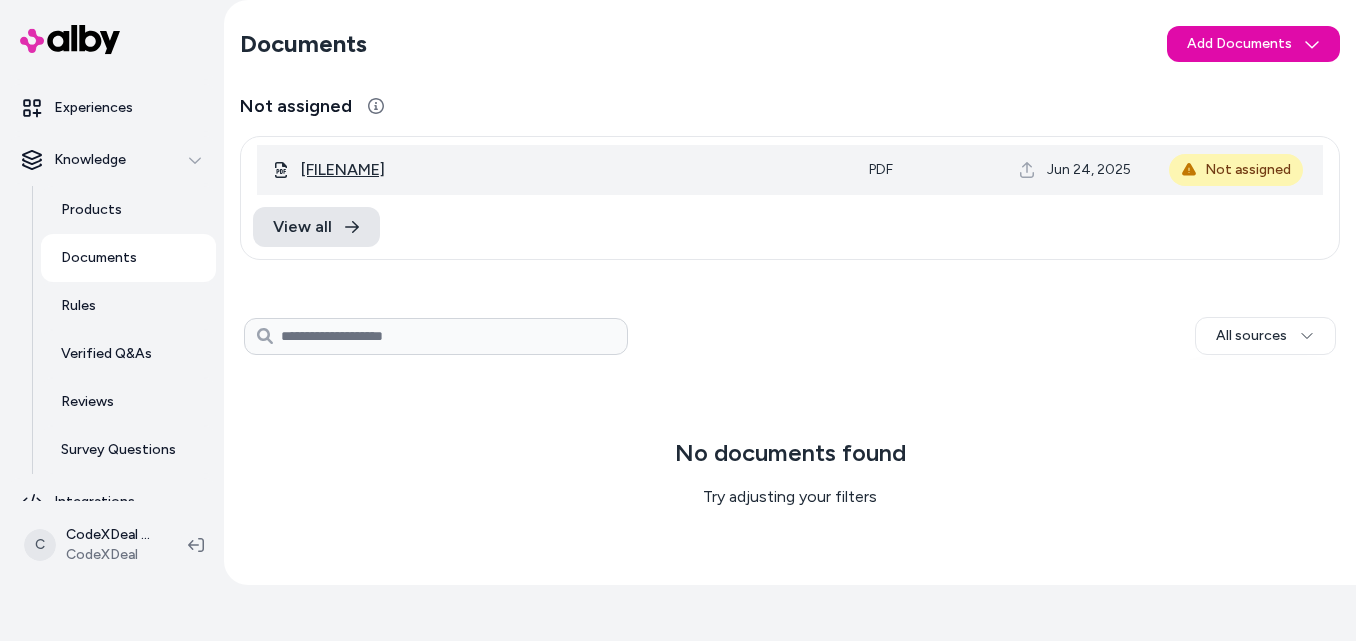 click on "[FILENAME]" at bounding box center (343, 170) 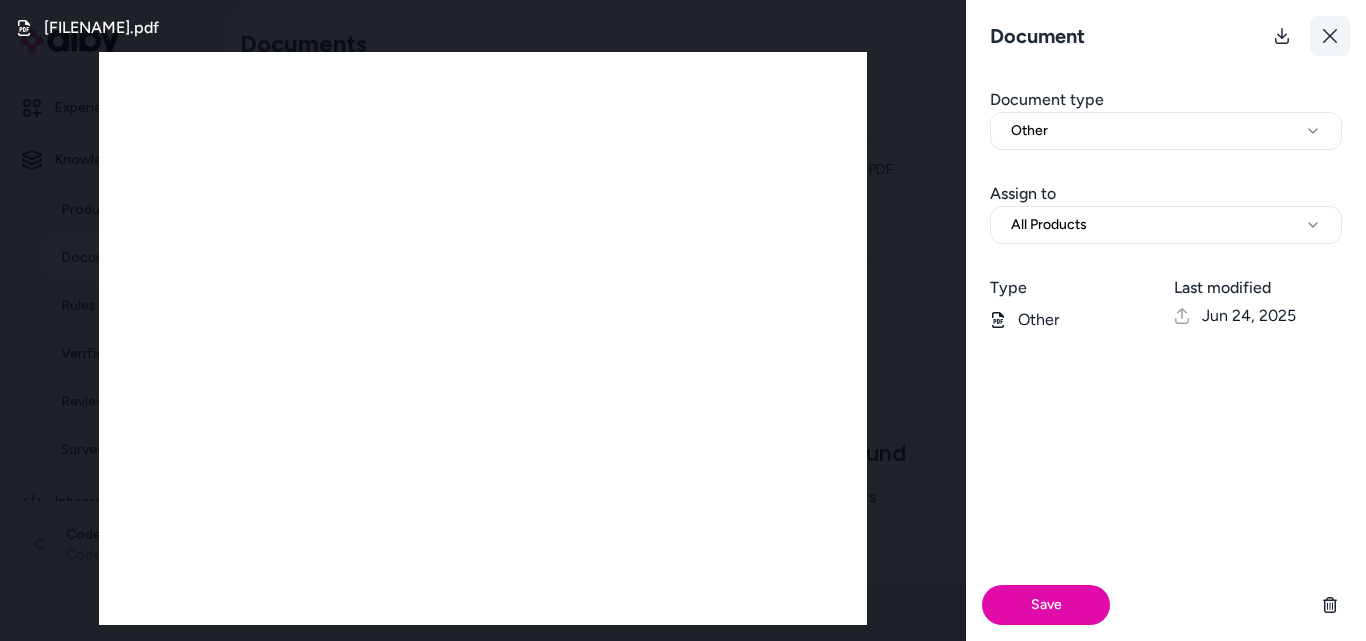 click 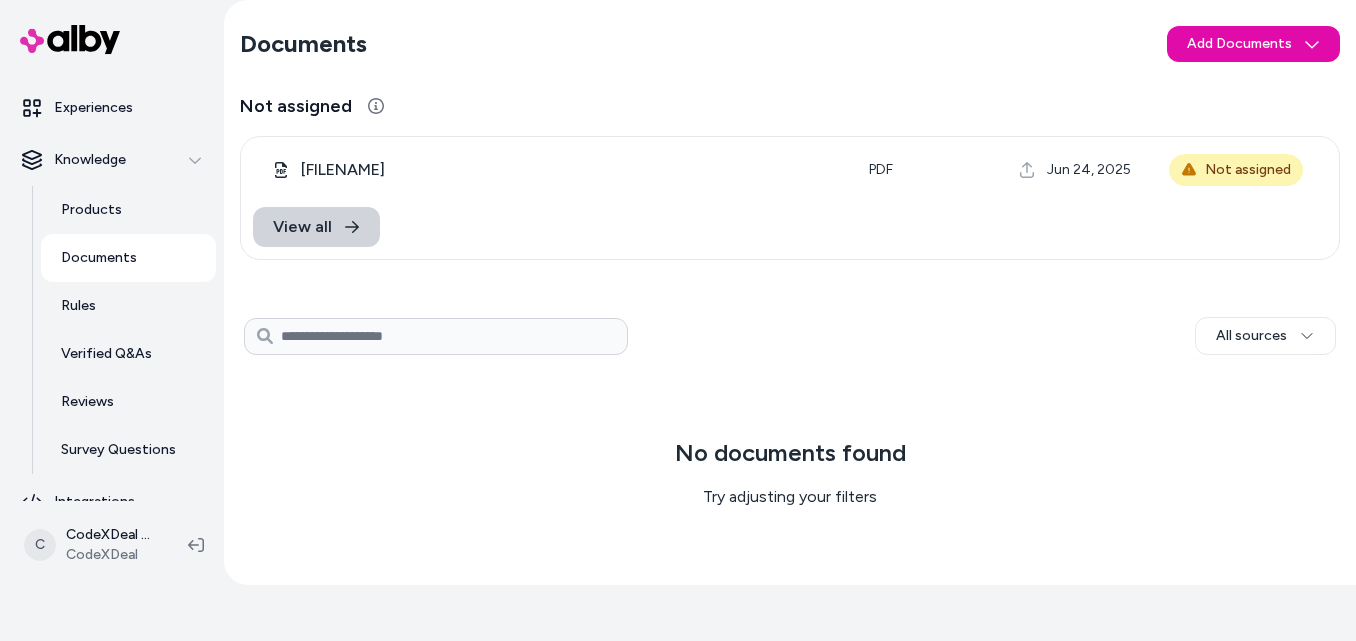 click on "View all" at bounding box center (302, 227) 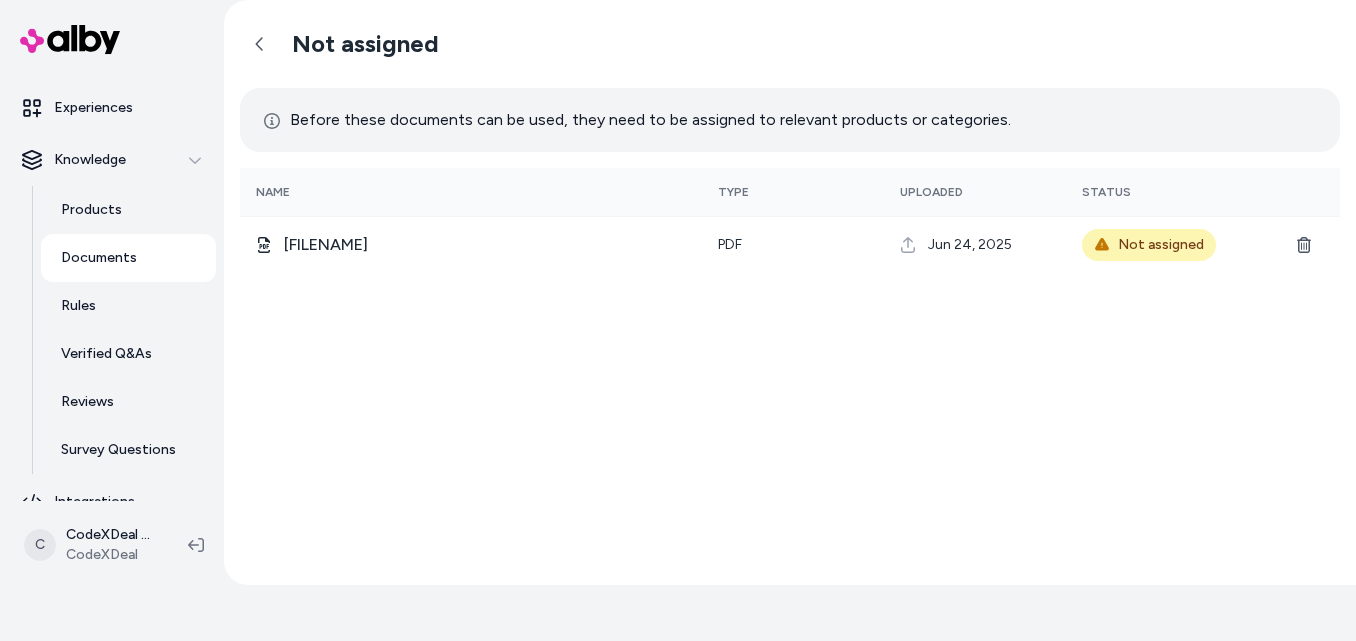 scroll, scrollTop: 0, scrollLeft: 0, axis: both 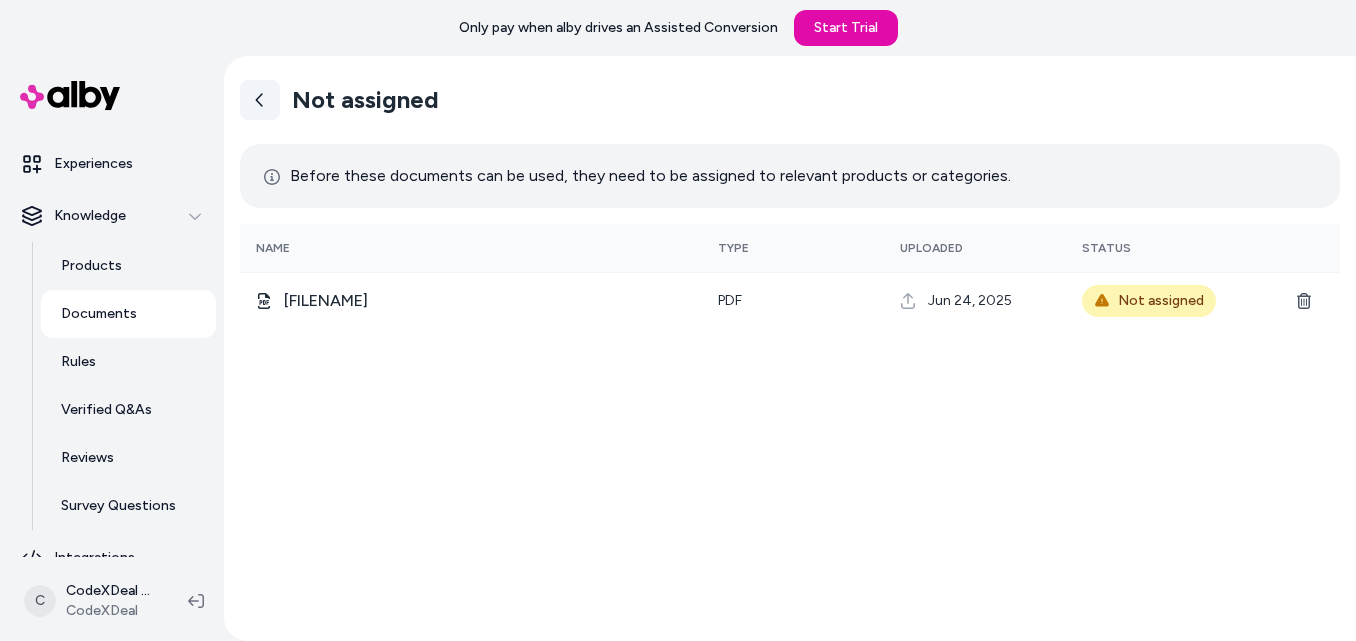 click at bounding box center [260, 100] 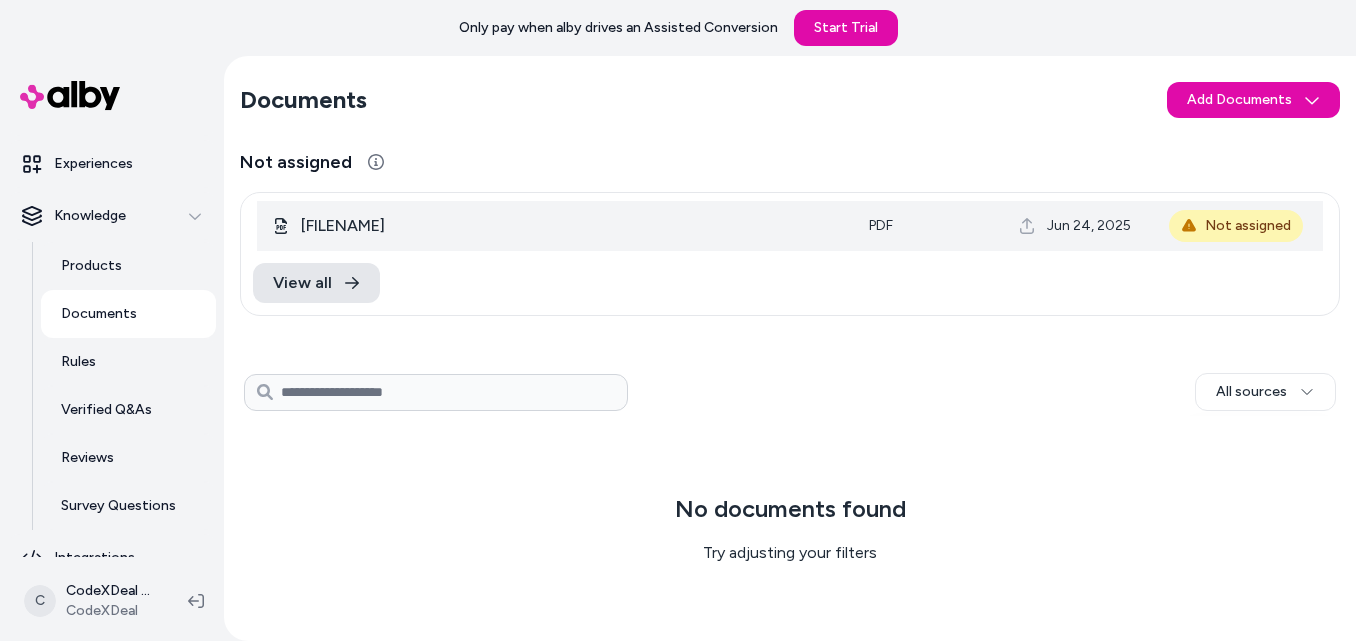 click on "pdf" at bounding box center [881, 225] 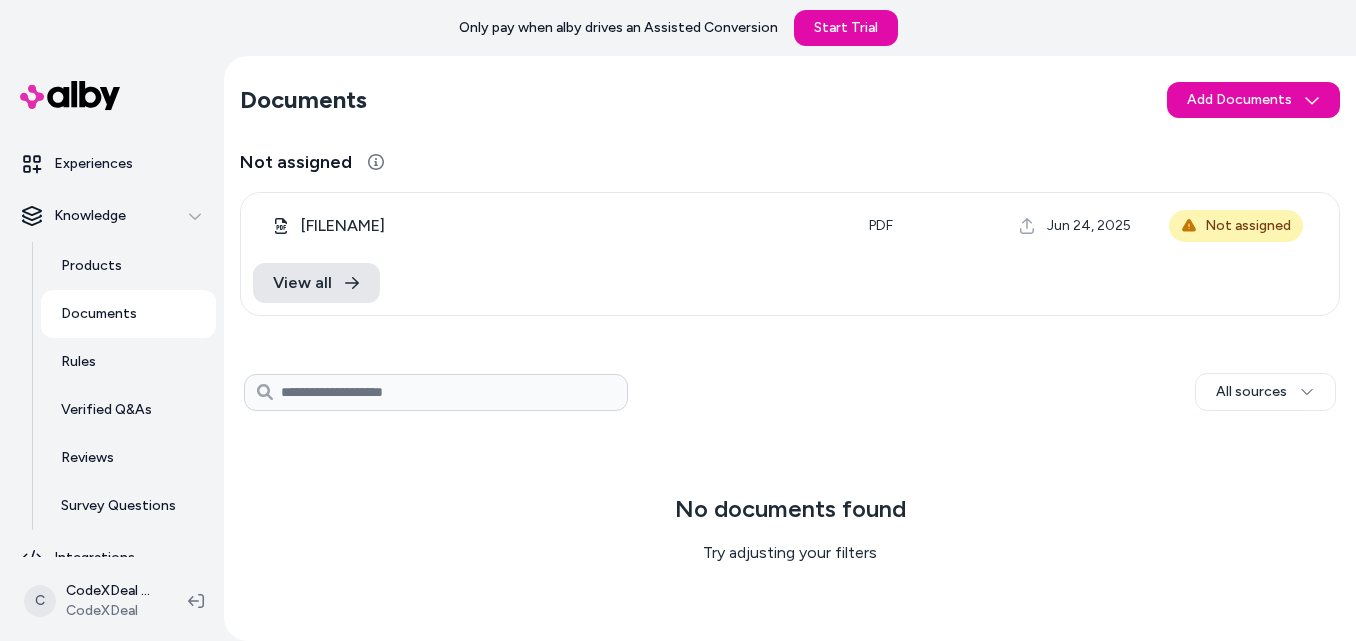 click on "Documents" at bounding box center (128, 314) 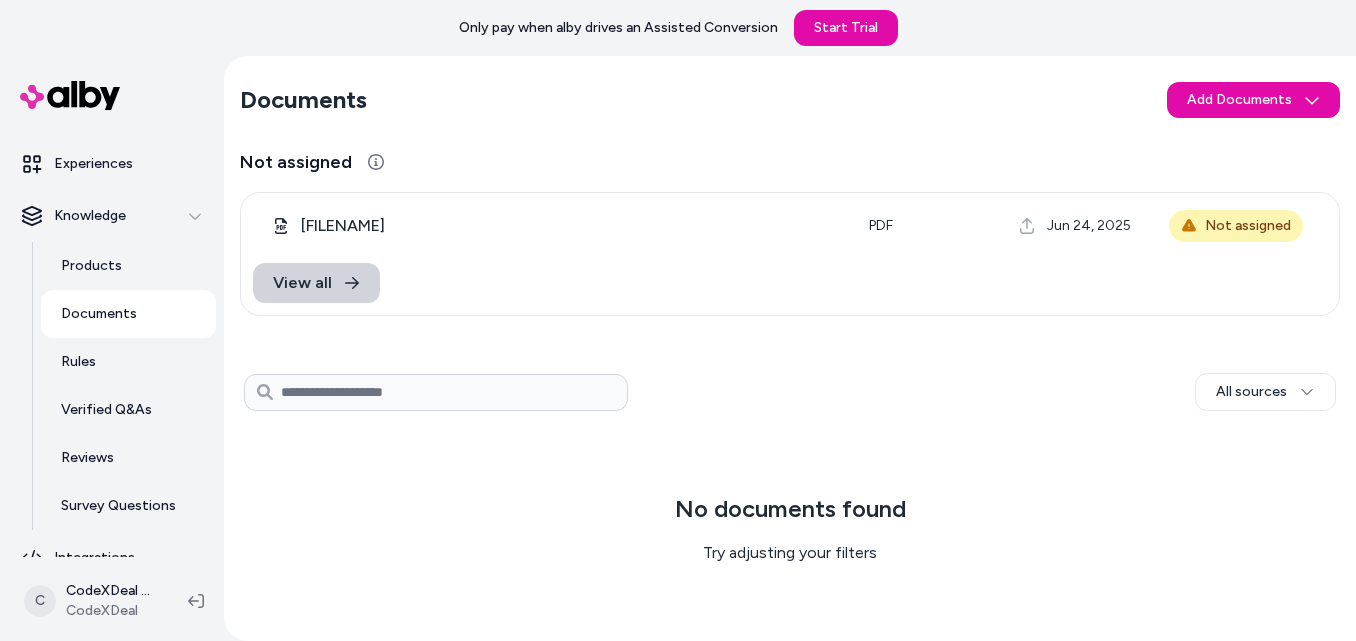 click on "View all" at bounding box center (316, 283) 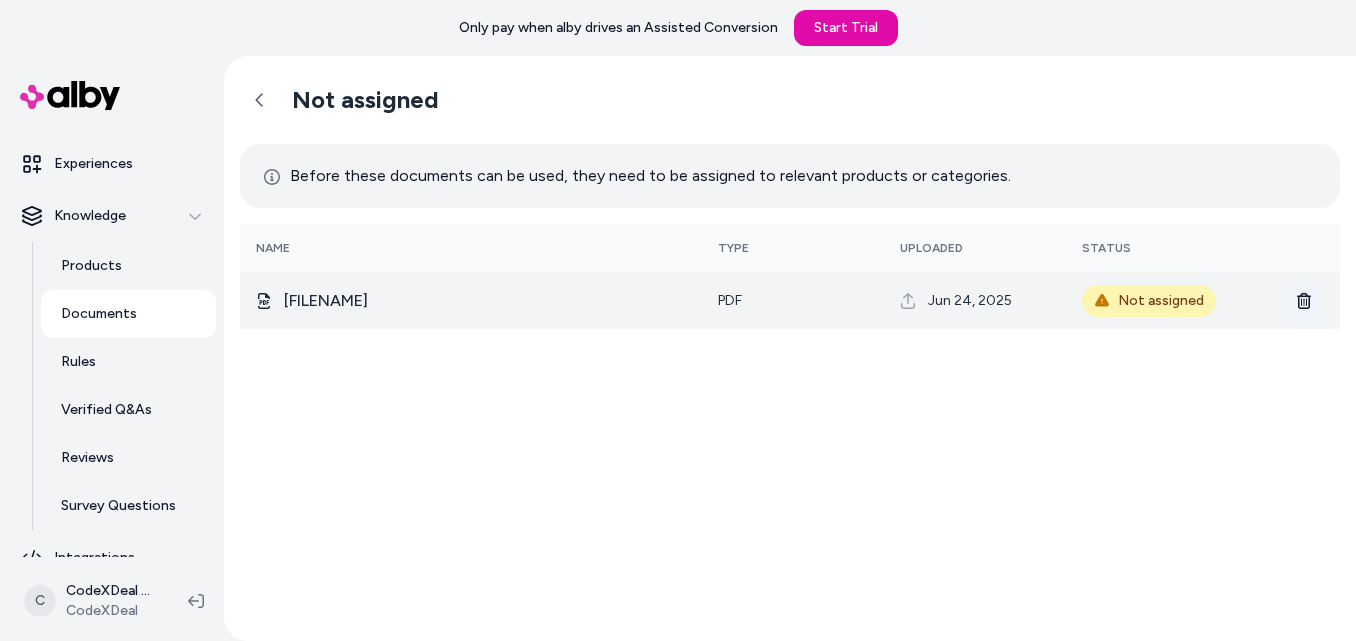 click 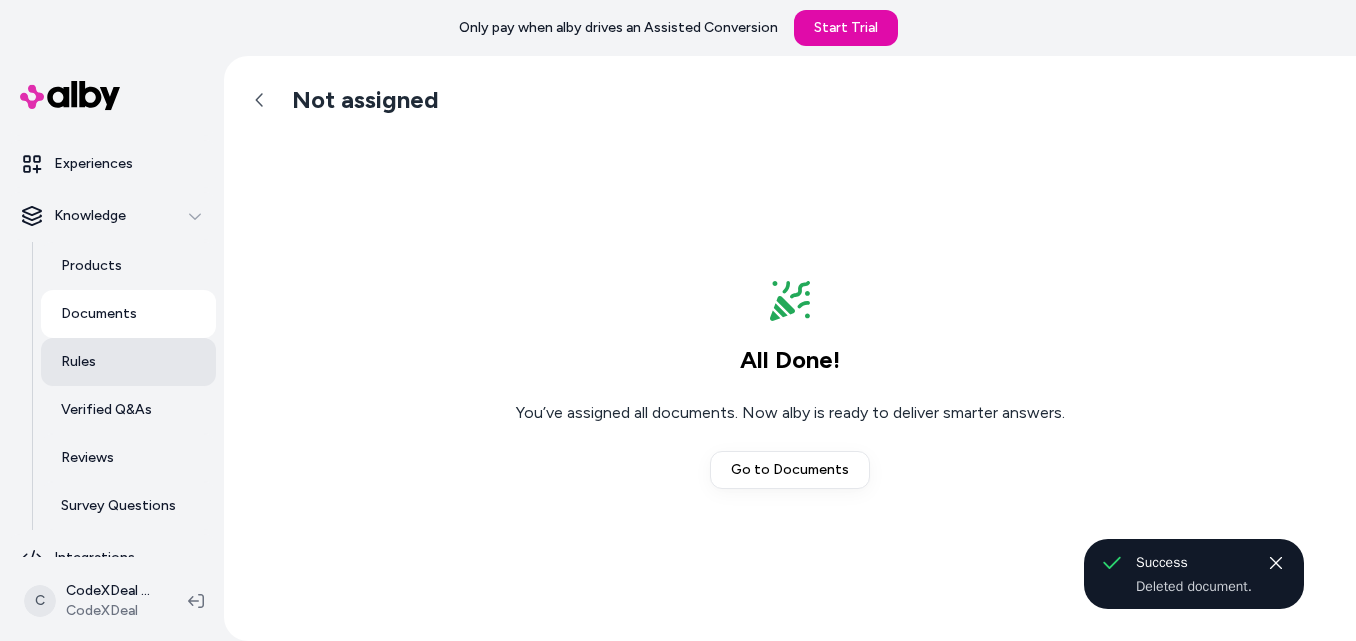 scroll, scrollTop: 0, scrollLeft: 0, axis: both 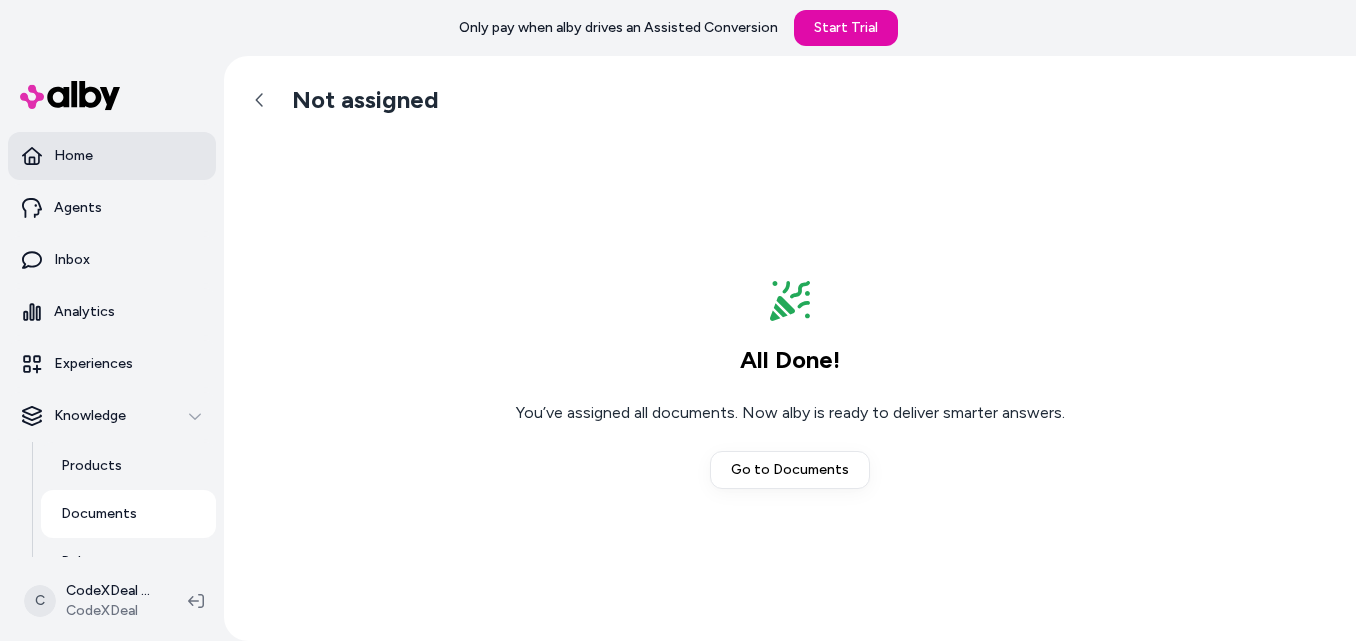 click on "Home" at bounding box center (112, 156) 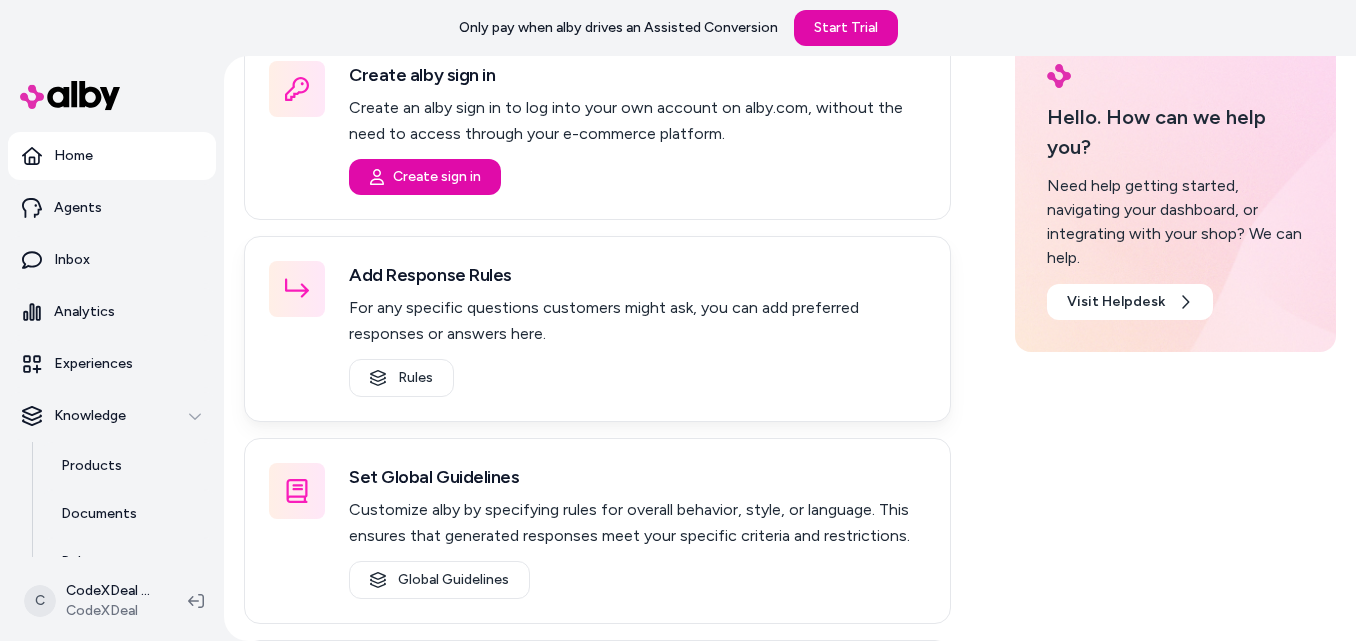 scroll, scrollTop: 0, scrollLeft: 0, axis: both 